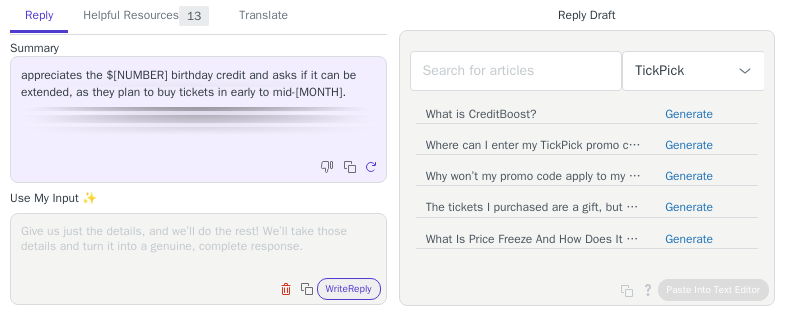 scroll, scrollTop: 0, scrollLeft: 0, axis: both 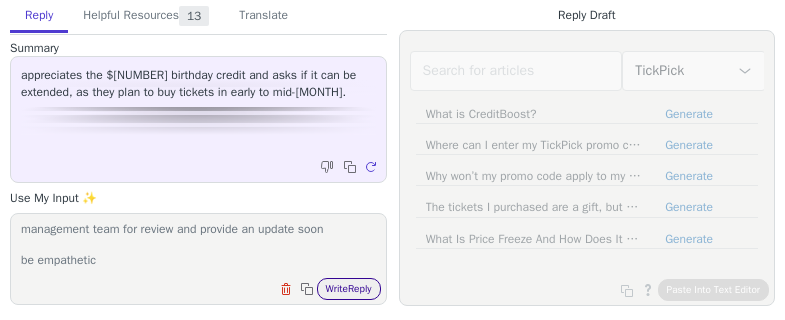 type on "Advise the customer that we'll escalate the issue to our management team for review and provide an update soon
be empathetic" 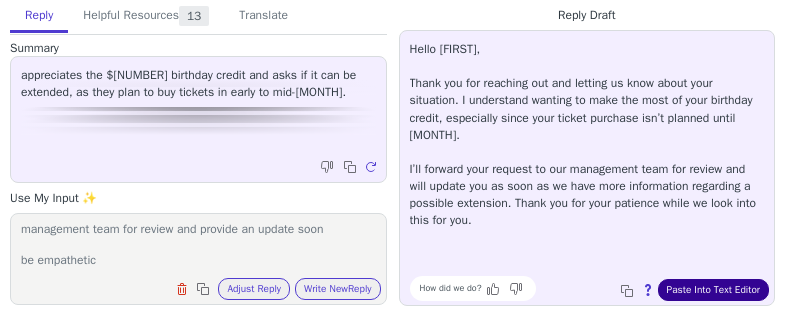 click on "Paste Into Text Editor" at bounding box center (713, 290) 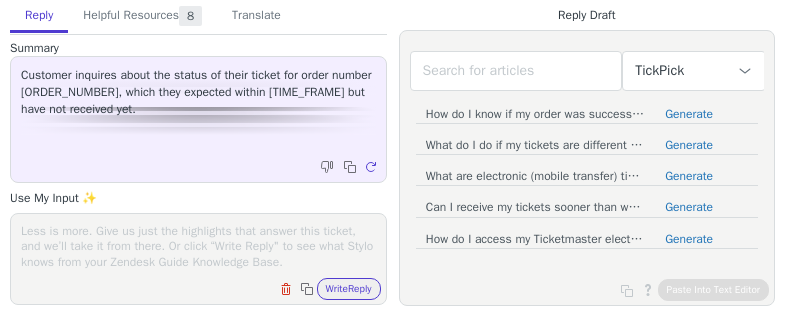 scroll, scrollTop: 0, scrollLeft: 0, axis: both 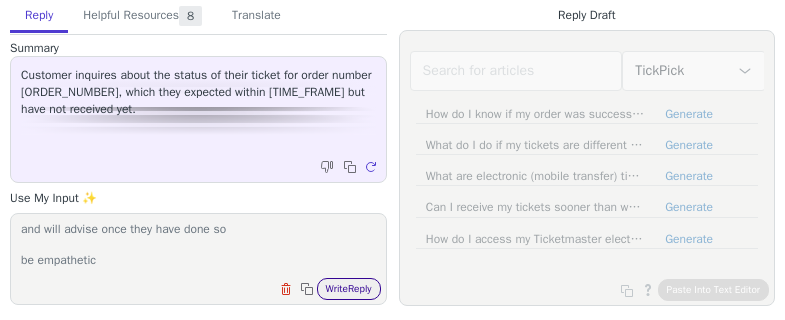 type on "Advise the buyer that we contacted the seller to deliver their tickets and will advise once they have done so
be empathetic" 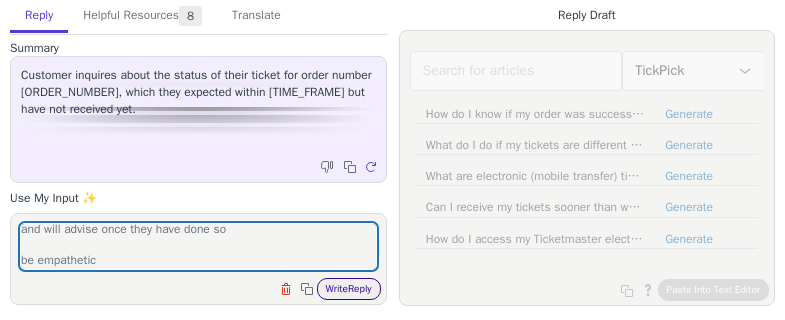 click on "Write  Reply" at bounding box center (349, 289) 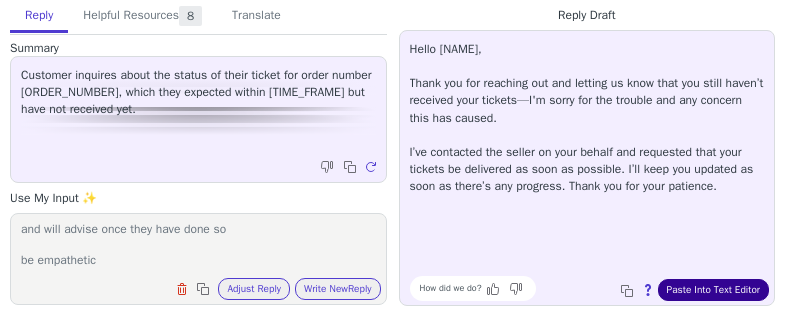 click on "Paste Into Text Editor" at bounding box center [713, 290] 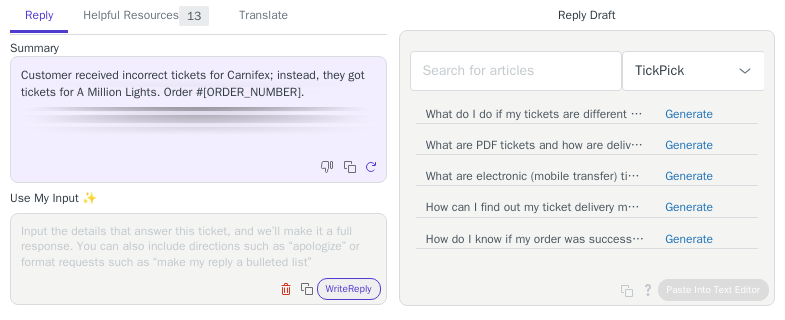 scroll, scrollTop: 0, scrollLeft: 0, axis: both 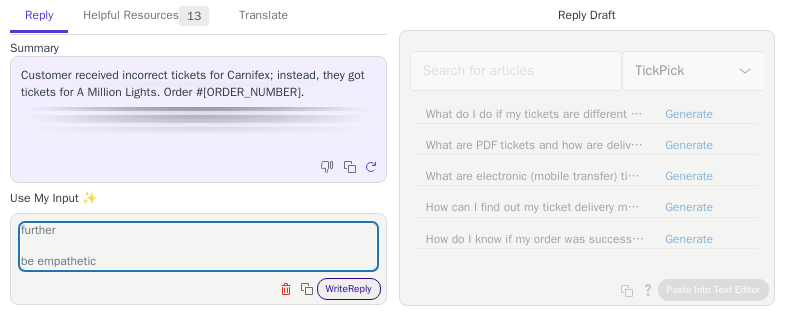 click on "Write  Reply" at bounding box center [349, 289] 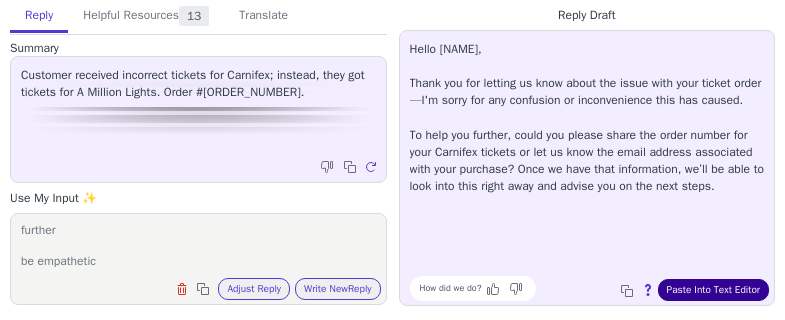 click on "Paste Into Text Editor" at bounding box center (713, 290) 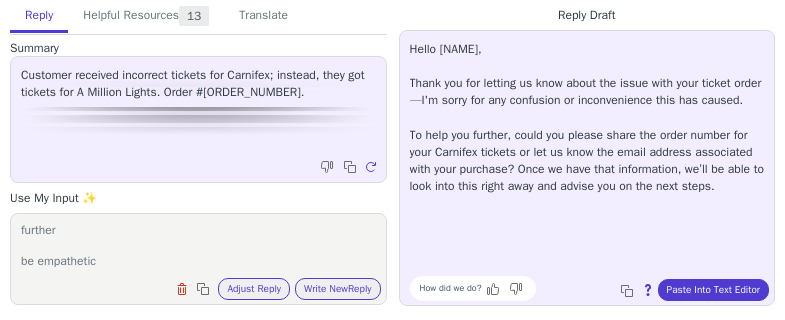 drag, startPoint x: 71, startPoint y: 261, endPoint x: 67, endPoint y: 242, distance: 19.416489 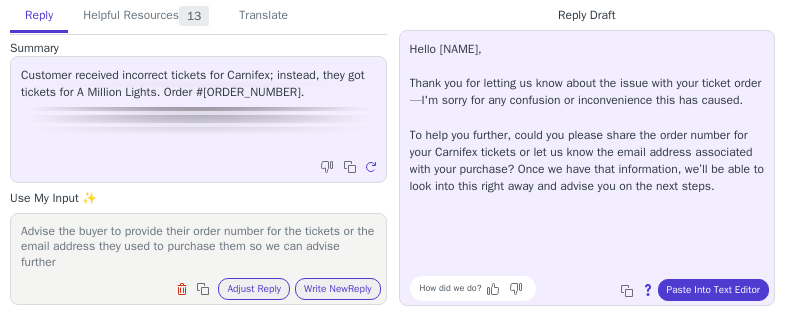 click on "Advise the buyer to provide their order number for the tickets or the email address they used to purchase them so we can advise further
be empathetic" at bounding box center [198, 246] 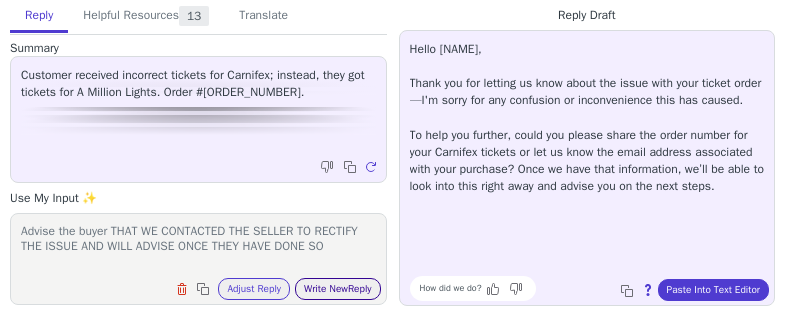 type on "Advise the buyer THAT WE CONTACTED THE SELLER TO RECTIFY THE ISSUE AND WILL ADVISE ONCE THEY HAVE DONE SO
be empathetic" 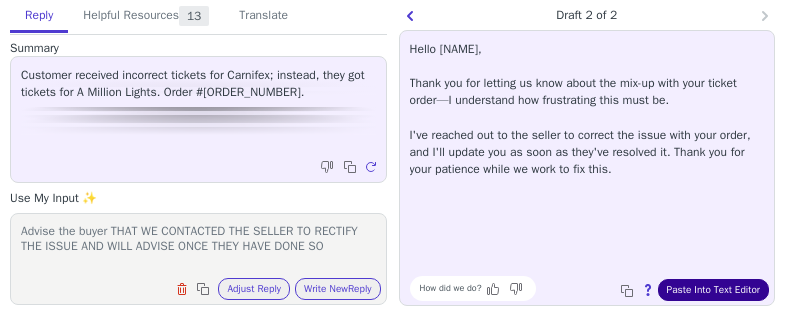 drag, startPoint x: 682, startPoint y: 297, endPoint x: 672, endPoint y: 295, distance: 10.198039 